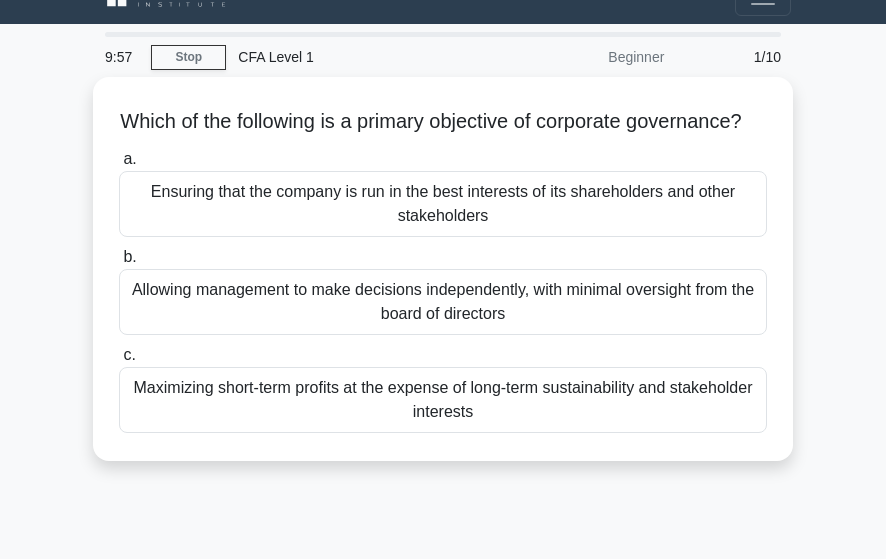 scroll, scrollTop: 32, scrollLeft: 0, axis: vertical 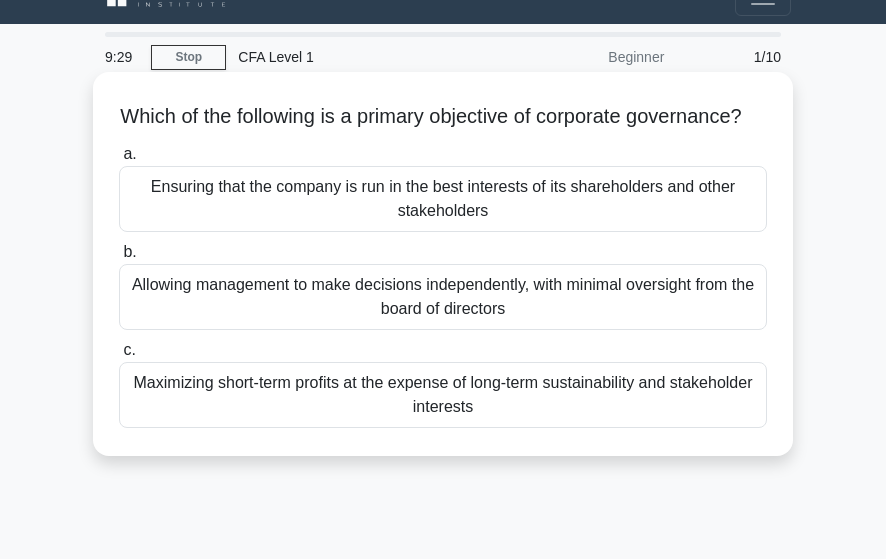 click on "Maximizing short-term profits at the expense of long-term sustainability and stakeholder interests" at bounding box center (443, 395) 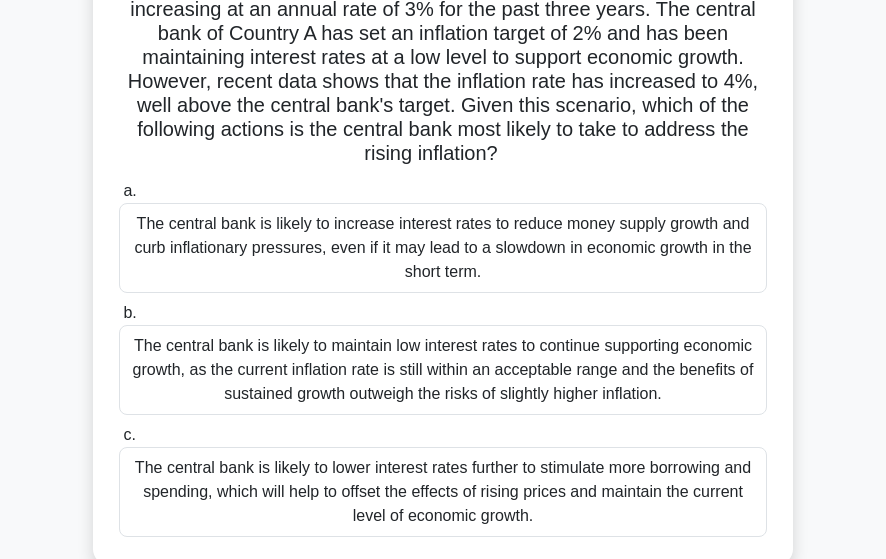 scroll, scrollTop: 164, scrollLeft: 0, axis: vertical 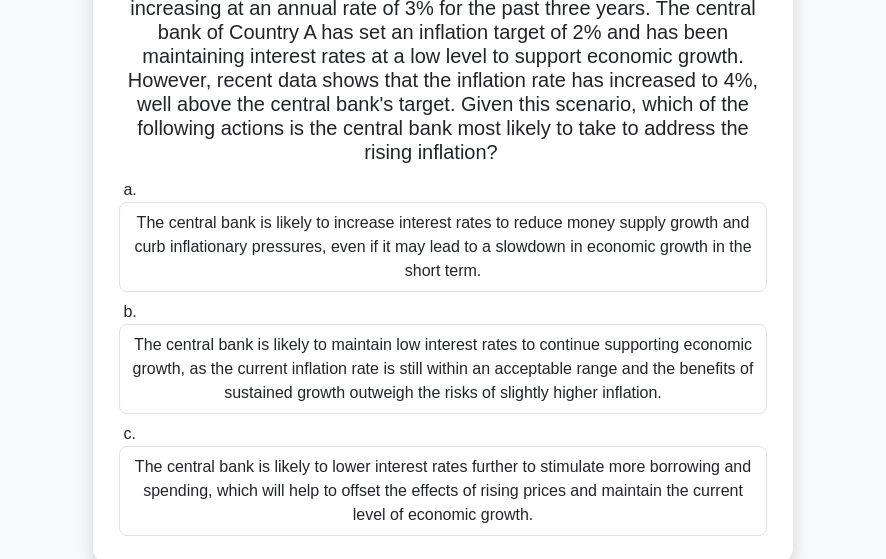 click on "The central bank is likely to increase interest rates to reduce money supply growth and curb inflationary pressures, even if it may lead to a slowdown in economic growth in the short term." at bounding box center (443, 247) 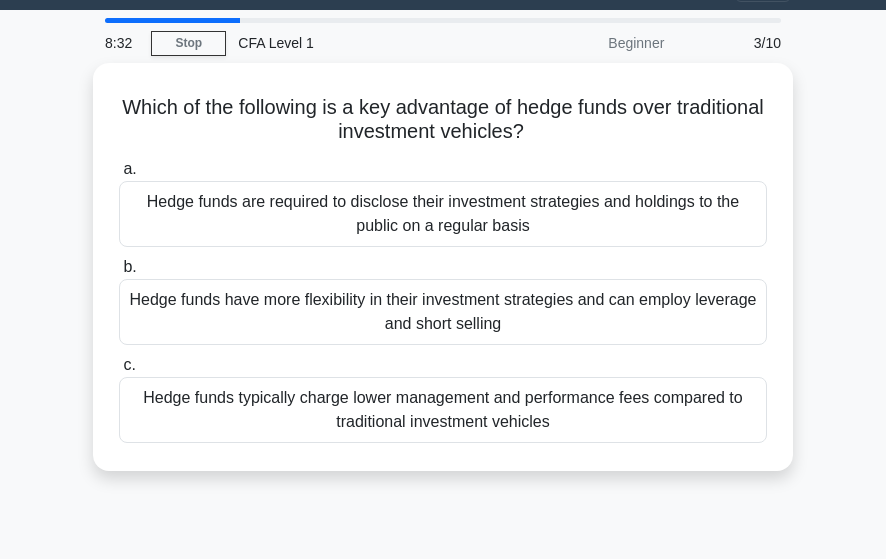scroll, scrollTop: 0, scrollLeft: 0, axis: both 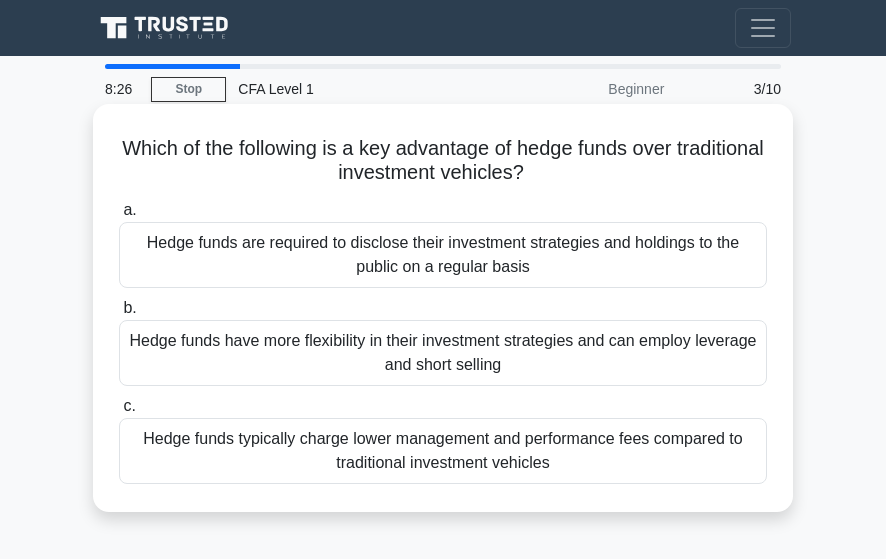 click on "Hedge funds have more flexibility in their investment strategies and can employ leverage and short selling" at bounding box center (443, 353) 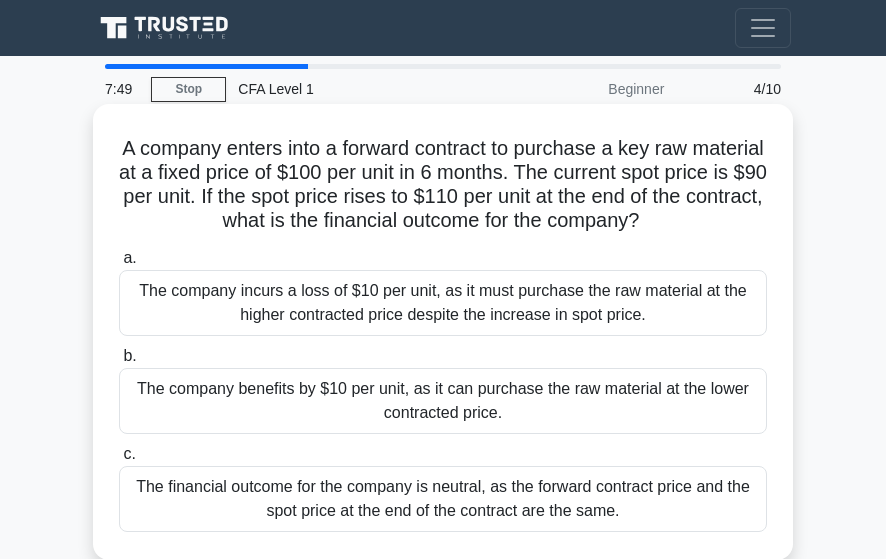 click on "The company benefits by $10 per unit, as it can purchase the raw material at the lower contracted price." at bounding box center [443, 401] 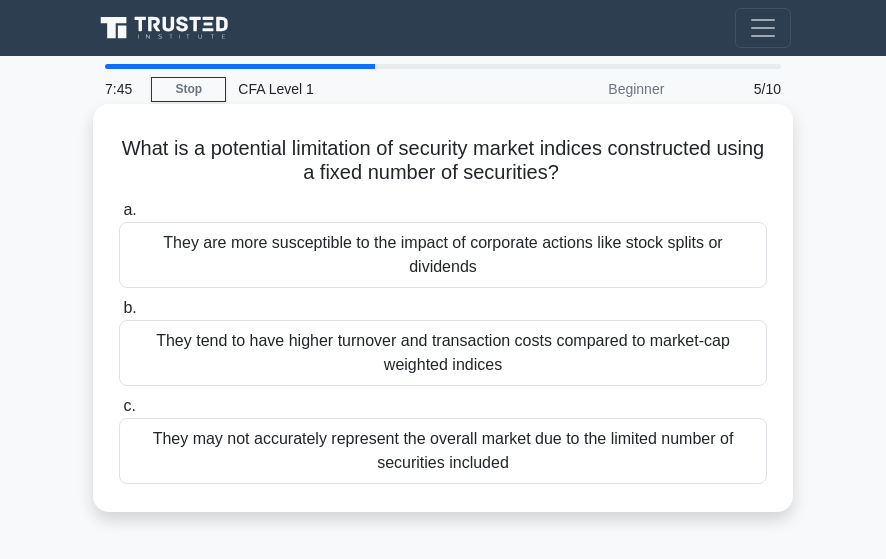 click on "They tend to have higher turnover and transaction costs compared to market-cap weighted indices" at bounding box center (443, 353) 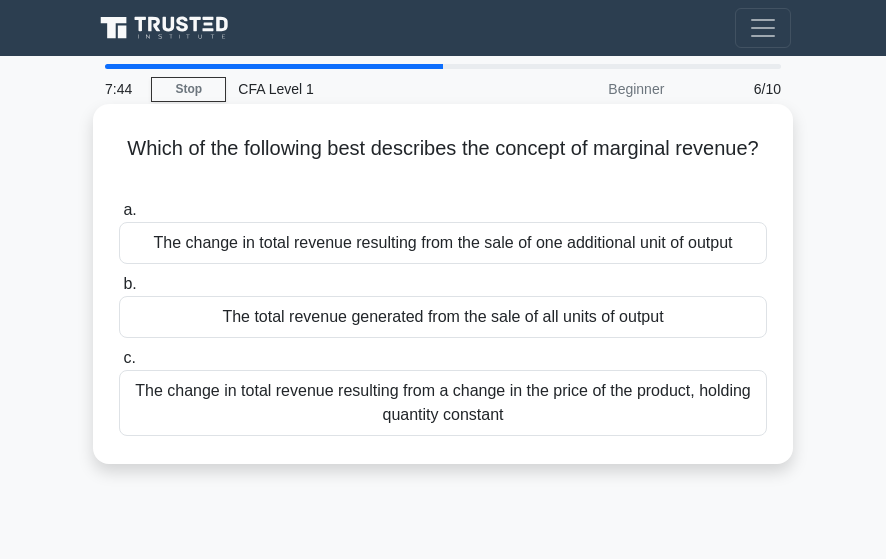 click on "The change in total revenue resulting from the sale of one additional unit of output" at bounding box center [443, 243] 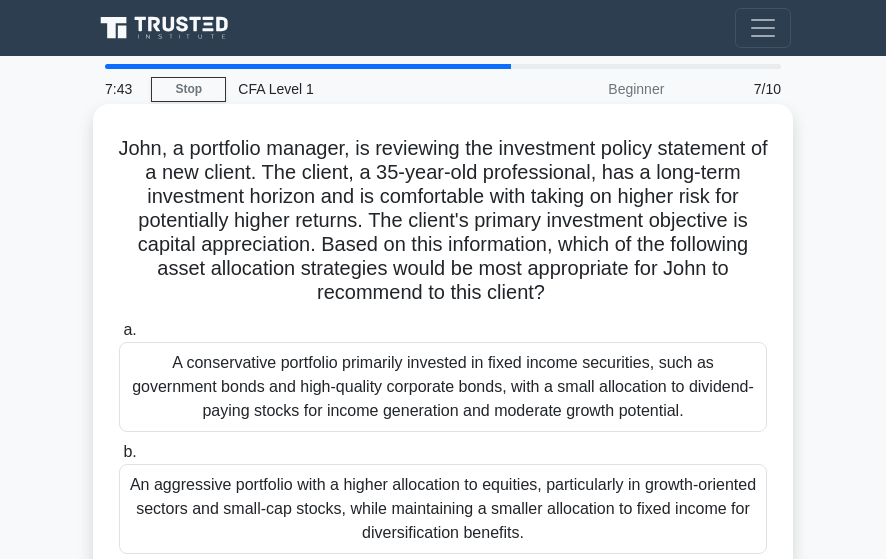 click on "a.
A conservative portfolio primarily invested in fixed income securities, such as government bonds and high-quality corporate bonds, with a small allocation to dividend-paying stocks for income generation and moderate growth potential.
b.
c." at bounding box center [443, 485] 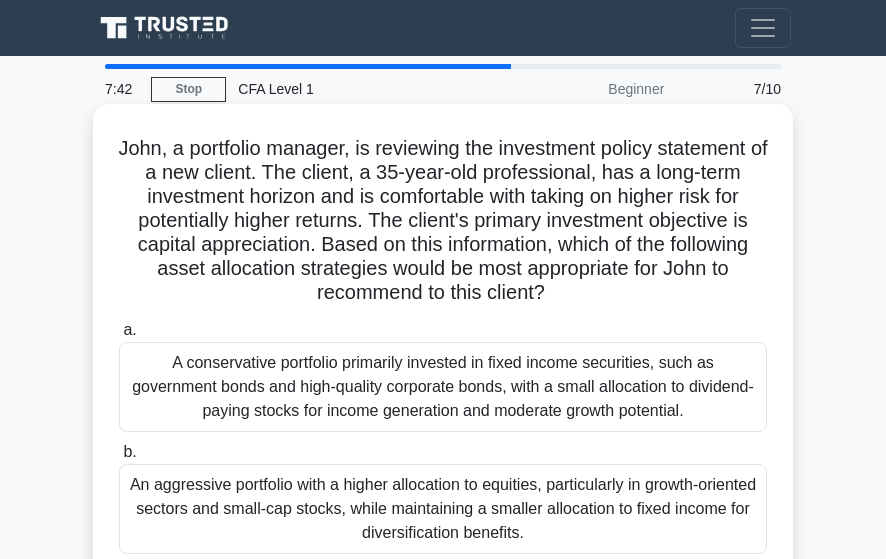 click on "A conservative portfolio primarily invested in fixed income securities, such as government bonds and high-quality corporate bonds, with a small allocation to dividend-paying stocks for income generation and moderate growth potential." at bounding box center (443, 387) 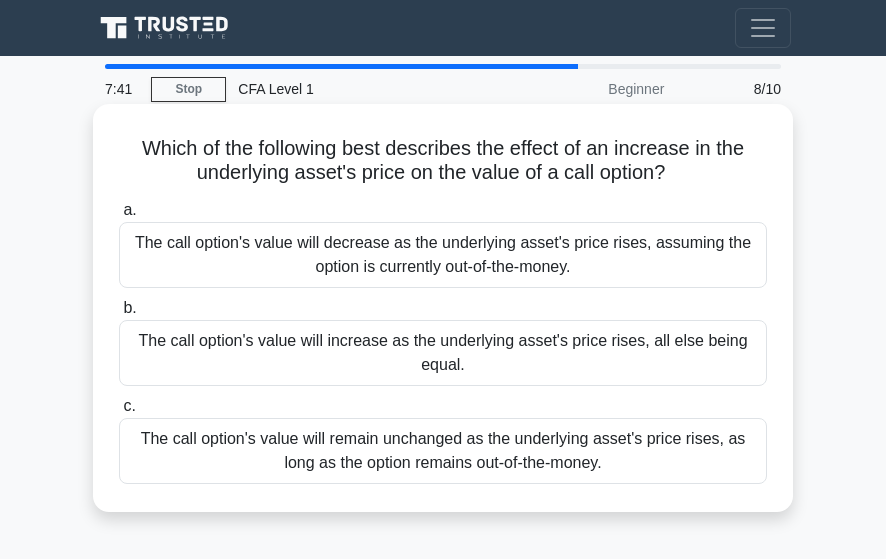click on "The call option's value will remain unchanged as the underlying asset's price rises, as long as the option remains out-of-the-money." at bounding box center [443, 451] 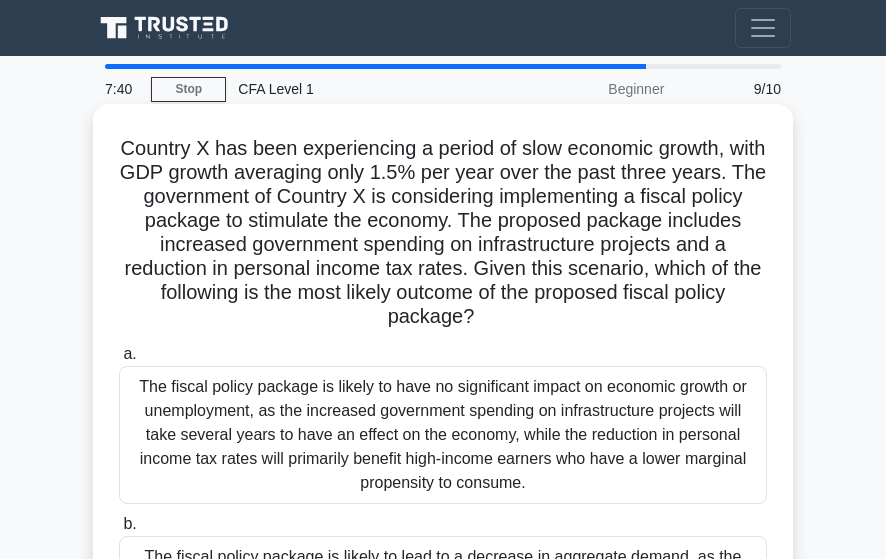 click on "The fiscal policy package is likely to have no significant impact on economic growth or unemployment, as the increased government spending on infrastructure projects will take several years to have an effect on the economy, while the reduction in personal income tax rates will primarily benefit high-income earners who have a lower marginal propensity to consume." at bounding box center (443, 435) 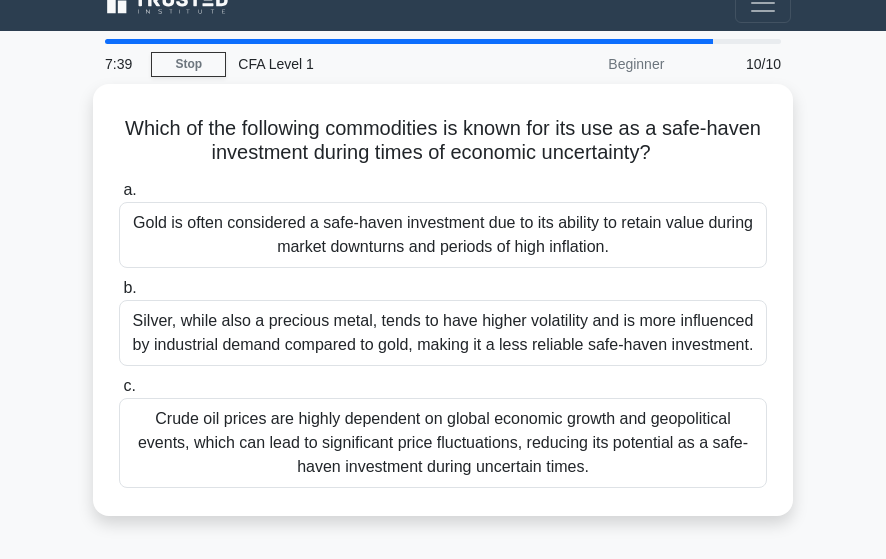 scroll, scrollTop: 38, scrollLeft: 0, axis: vertical 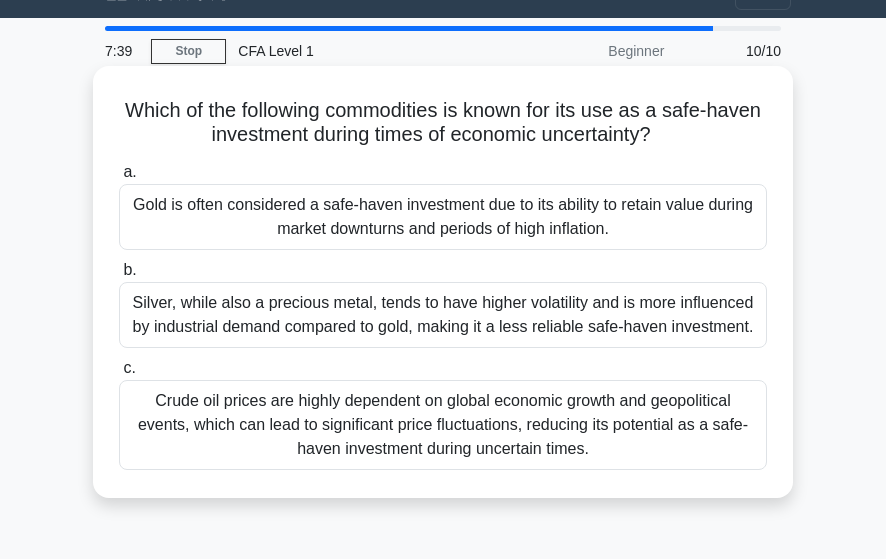 click on "Crude oil prices are highly dependent on global economic growth and geopolitical events, which can lead to significant price fluctuations, reducing its potential as a safe-haven investment during uncertain times." at bounding box center [443, 425] 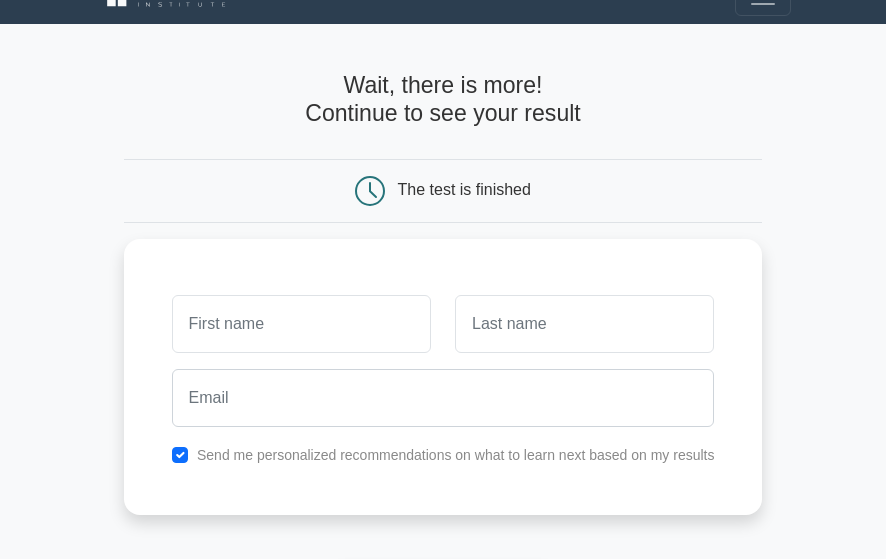 scroll, scrollTop: 0, scrollLeft: 0, axis: both 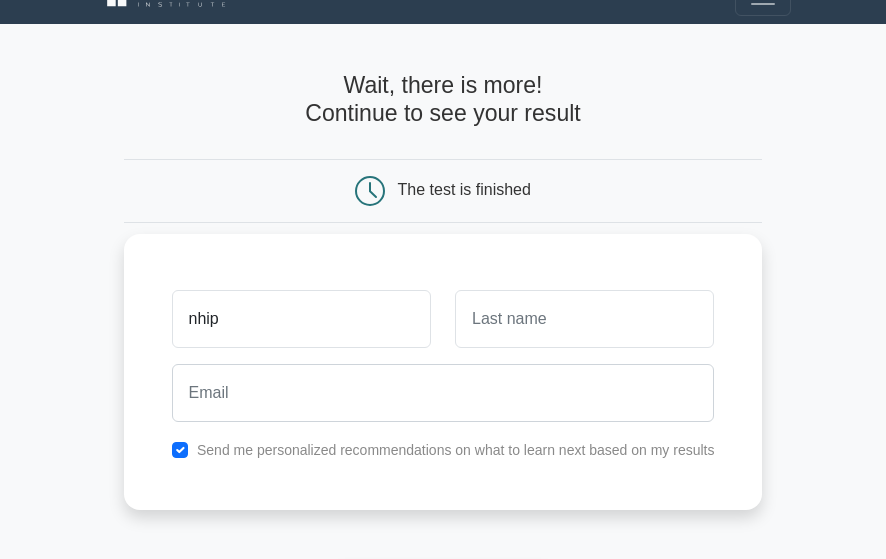 type on "nhip" 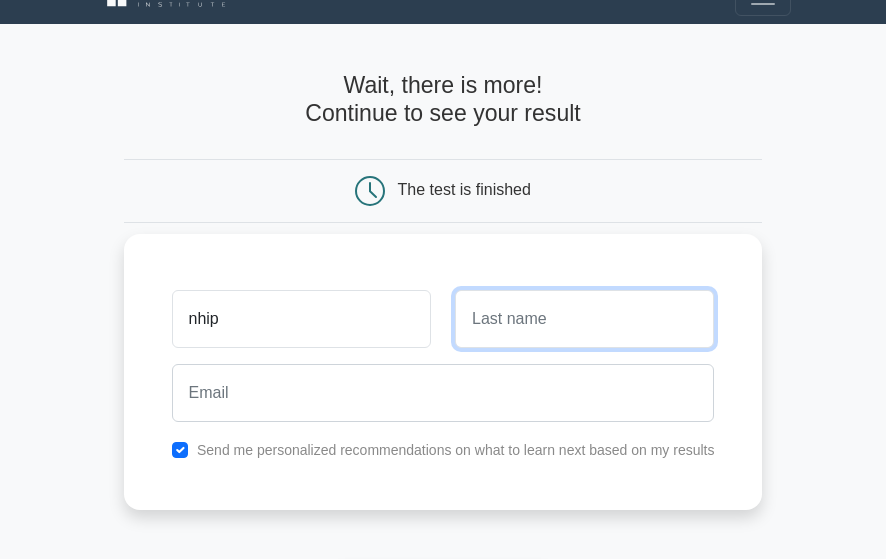 click at bounding box center [584, 319] 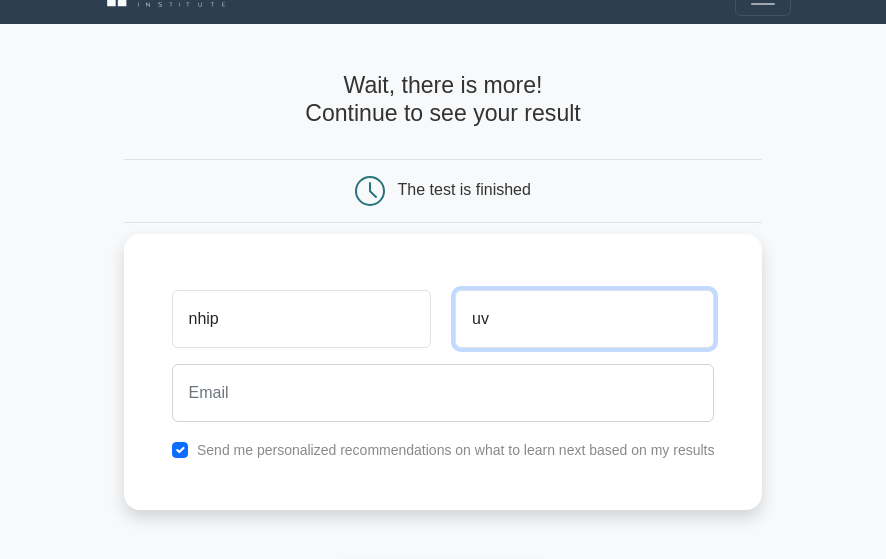 type on "u" 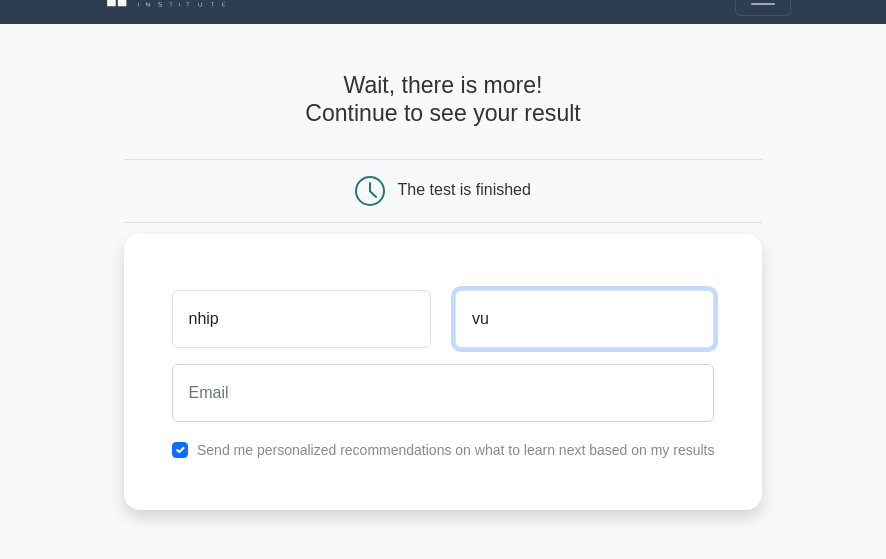 type on "vu" 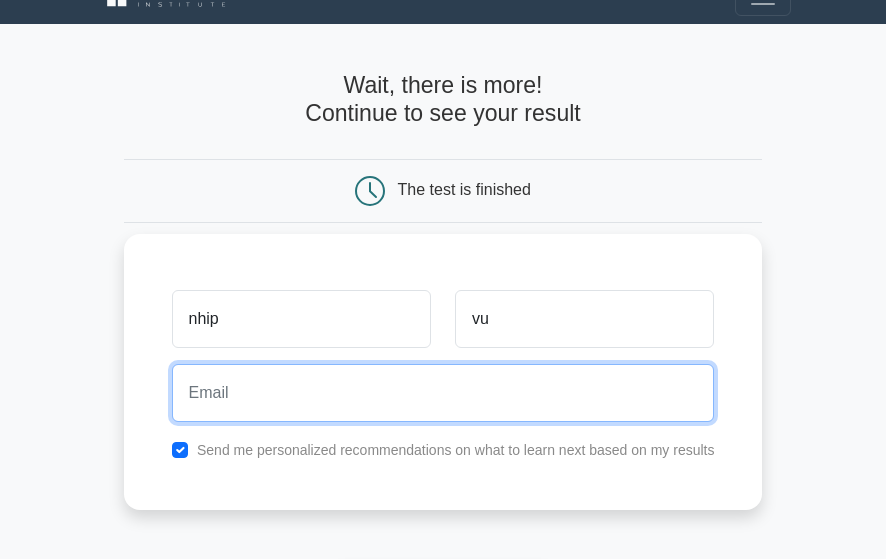 click at bounding box center [443, 393] 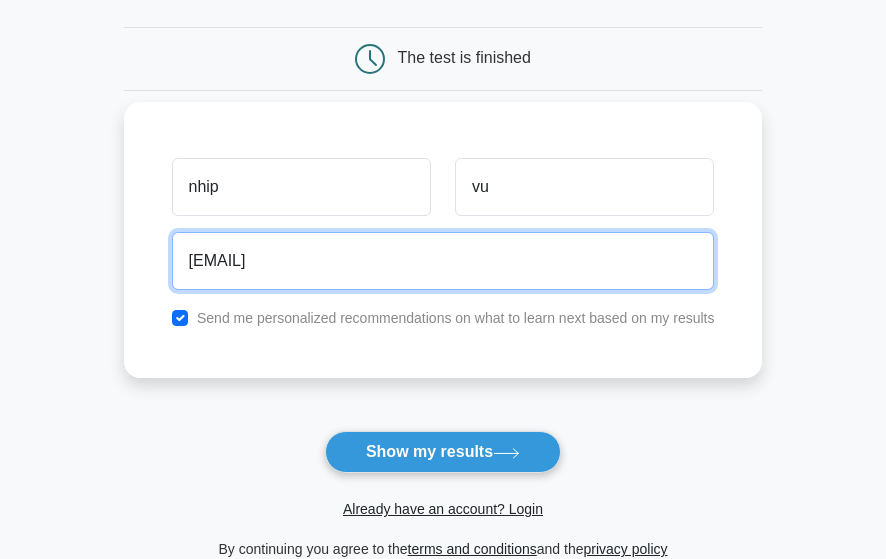 scroll, scrollTop: 221, scrollLeft: 0, axis: vertical 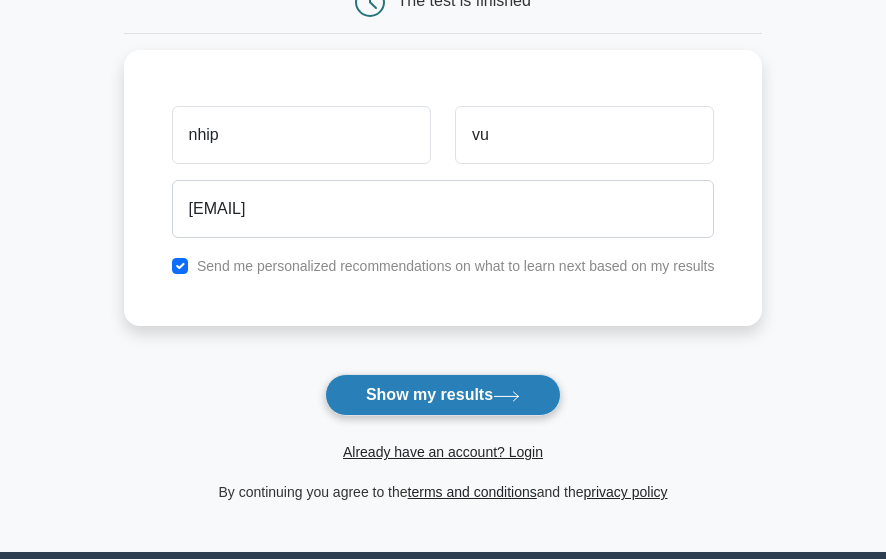 click on "Show my results" at bounding box center (443, 395) 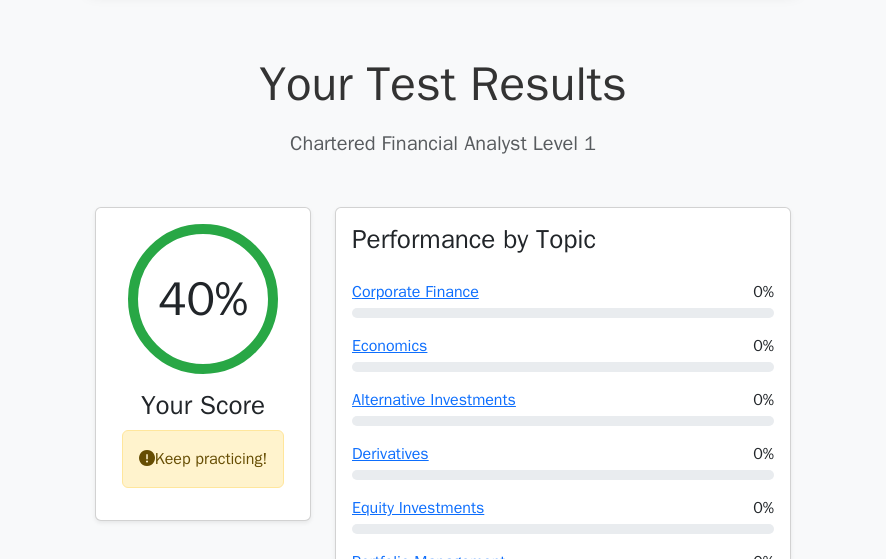 scroll, scrollTop: 0, scrollLeft: 0, axis: both 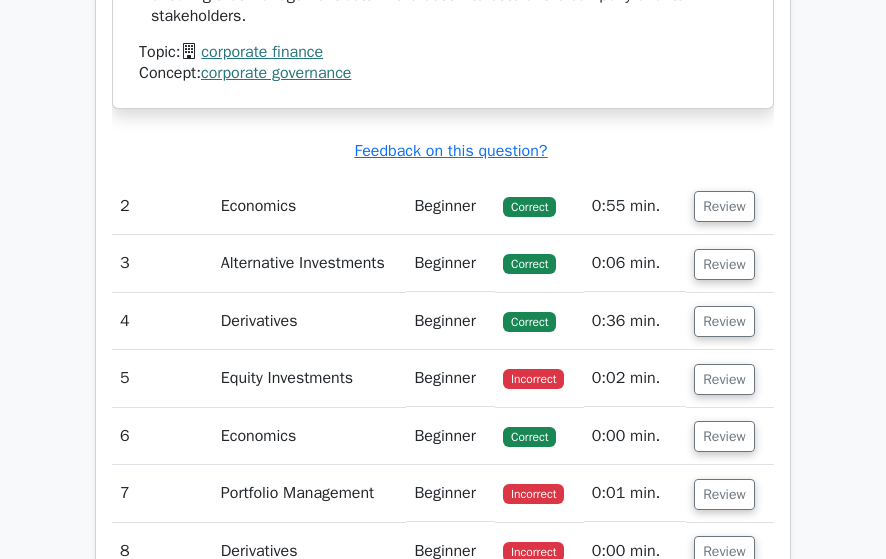 click on "Beginner" at bounding box center [450, 206] 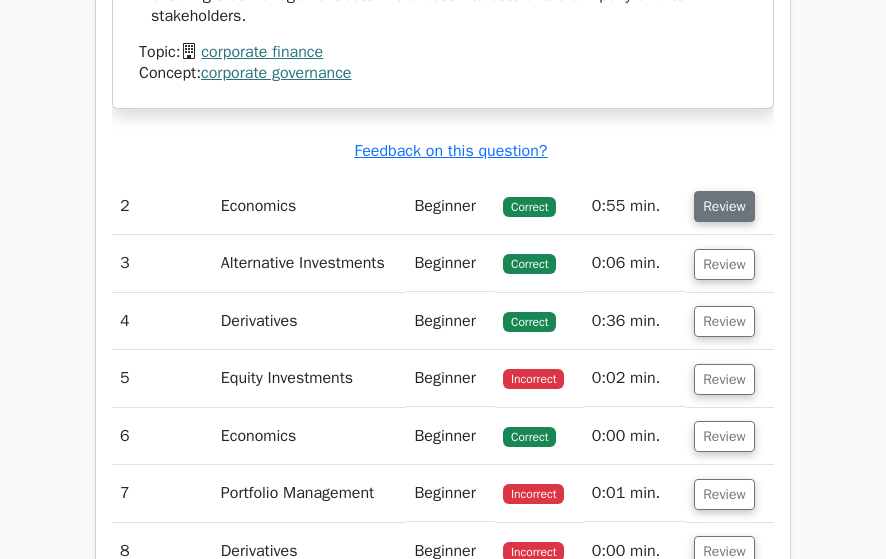 click on "Review" at bounding box center [724, 206] 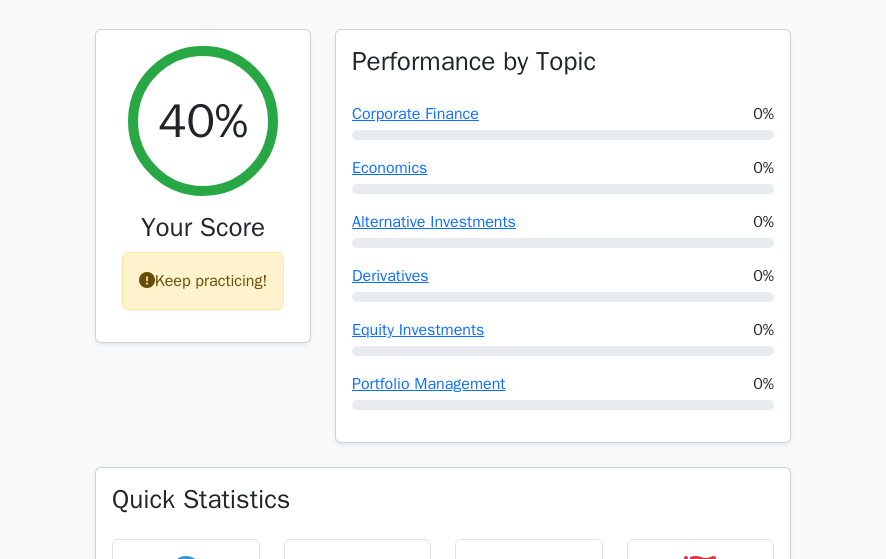 scroll, scrollTop: 677, scrollLeft: 0, axis: vertical 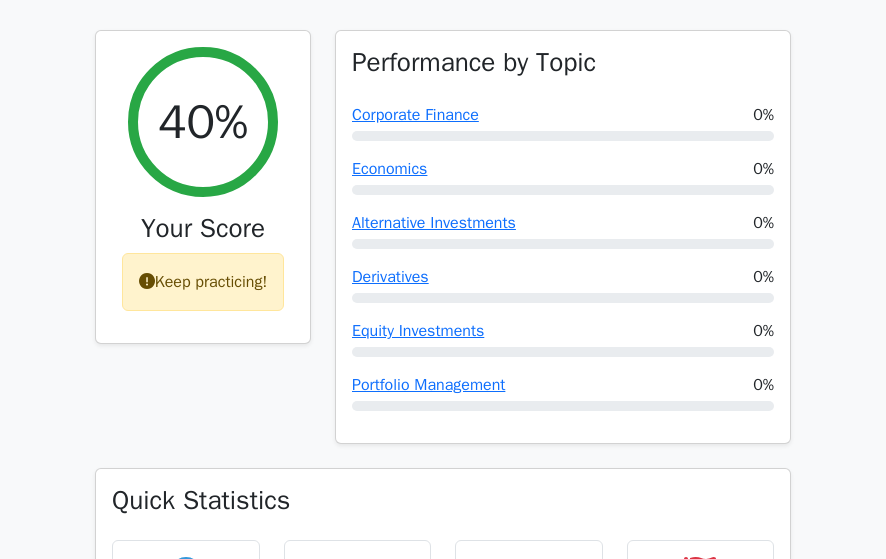 click on "Alternative Investments
0%" at bounding box center (563, 230) 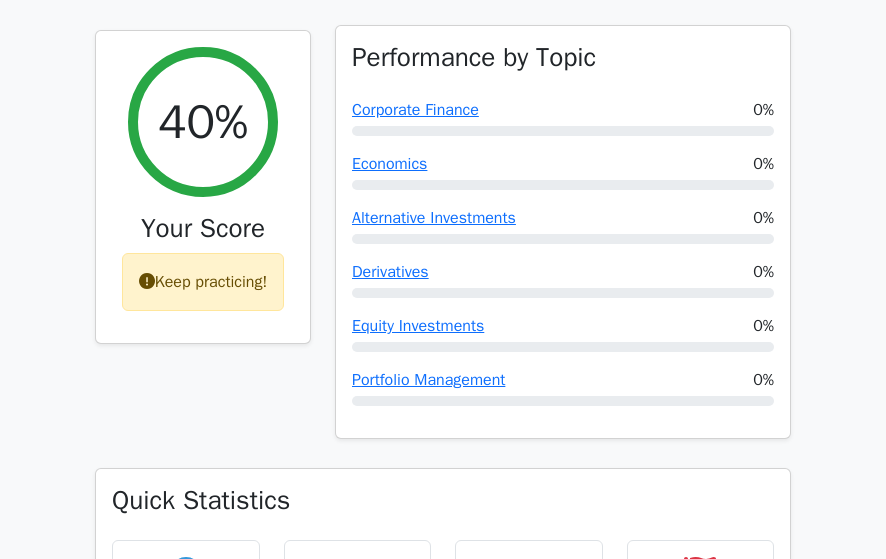 click on "Alternative Investments
0%" at bounding box center (563, 225) 